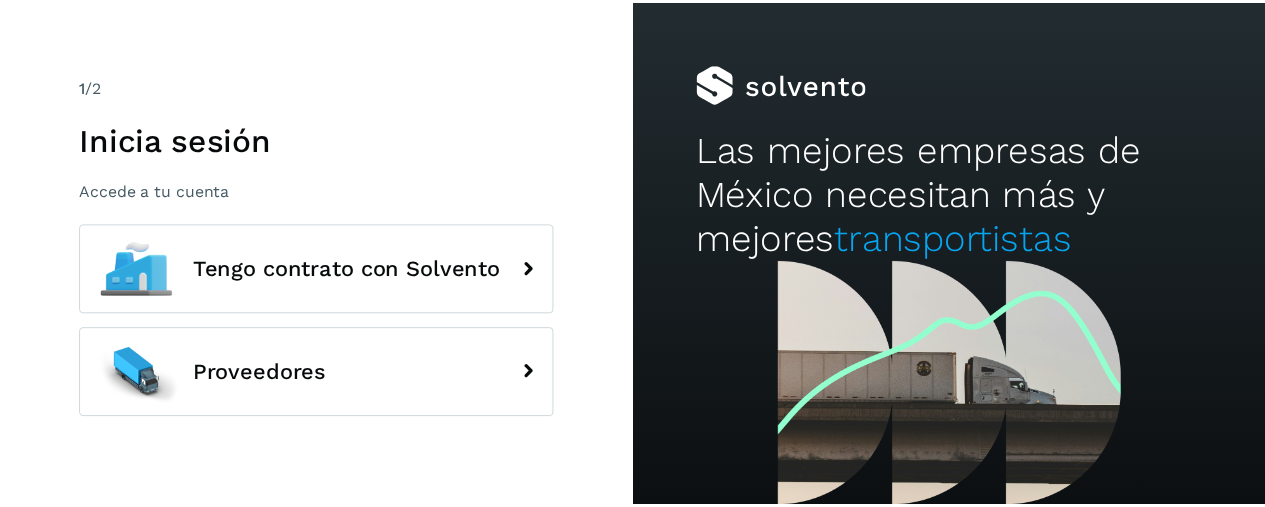 scroll, scrollTop: 0, scrollLeft: 0, axis: both 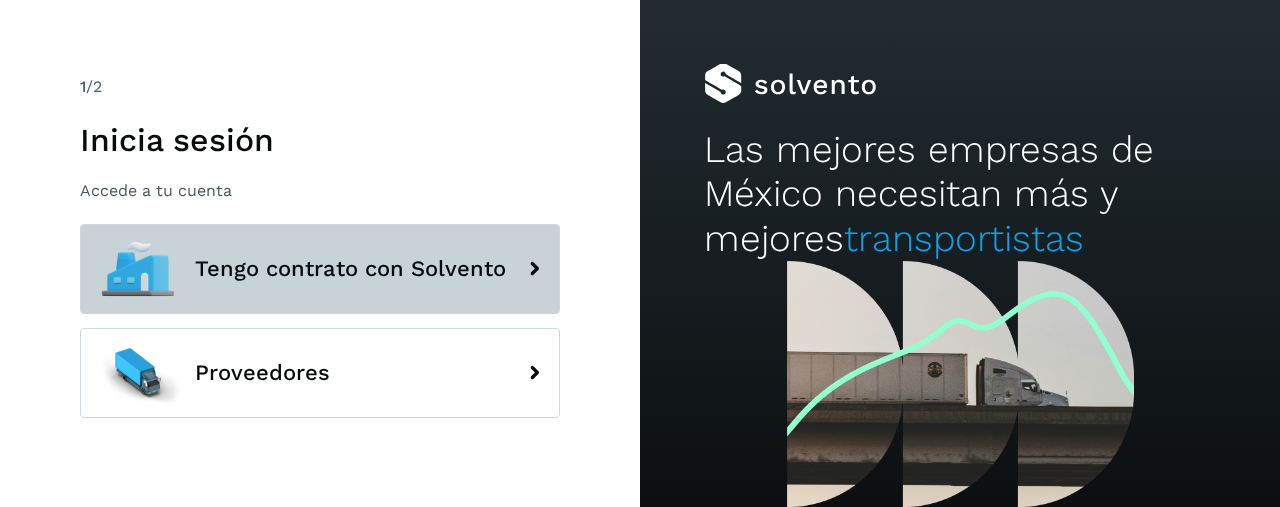click on "Tengo contrato con Solvento" 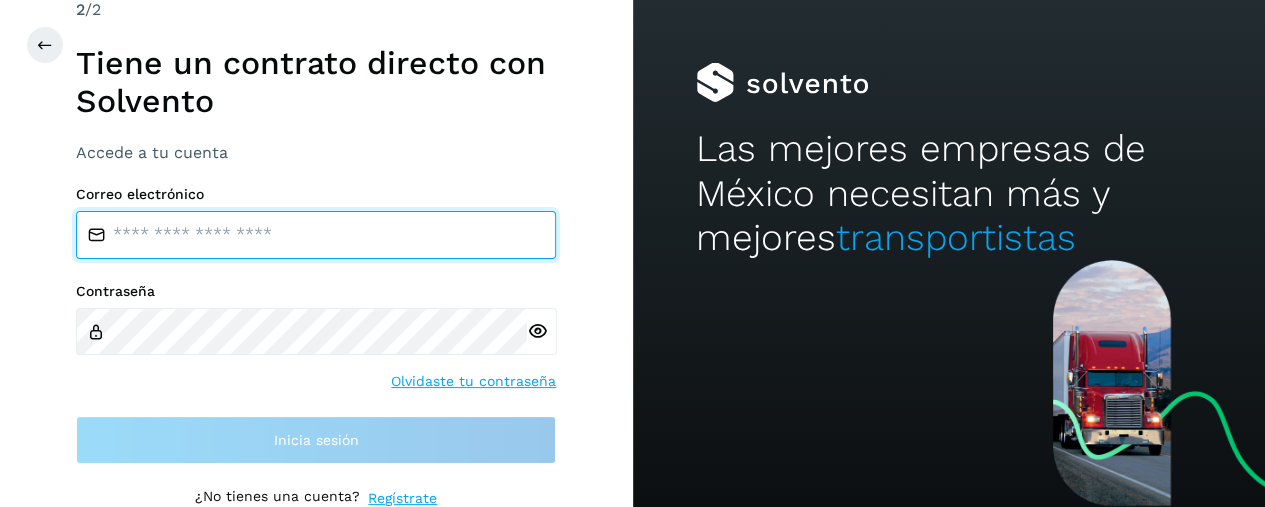 type on "**********" 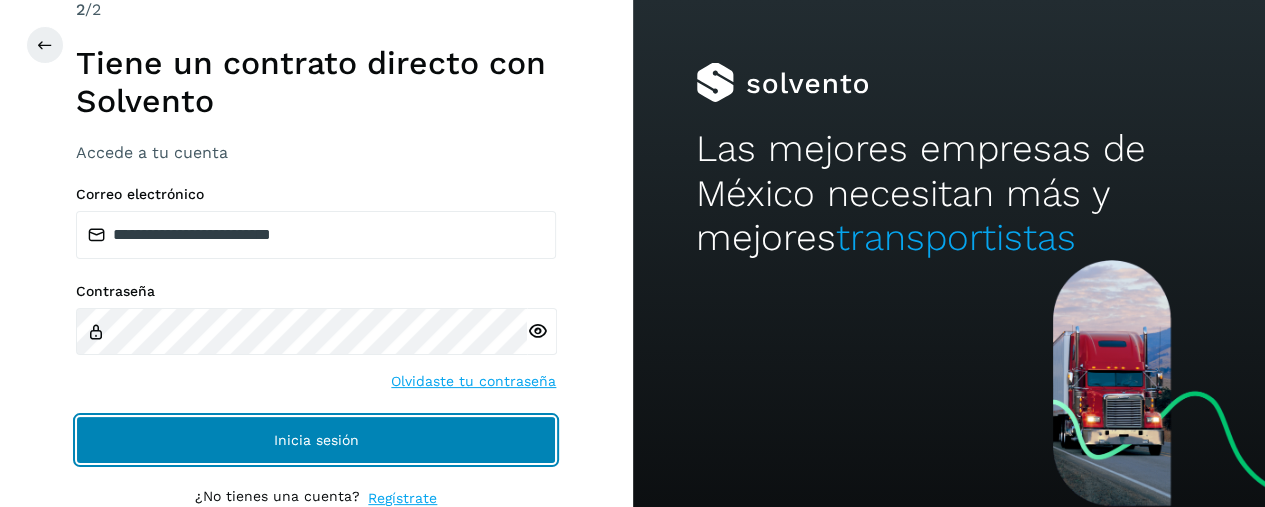 click on "Inicia sesión" at bounding box center [316, 440] 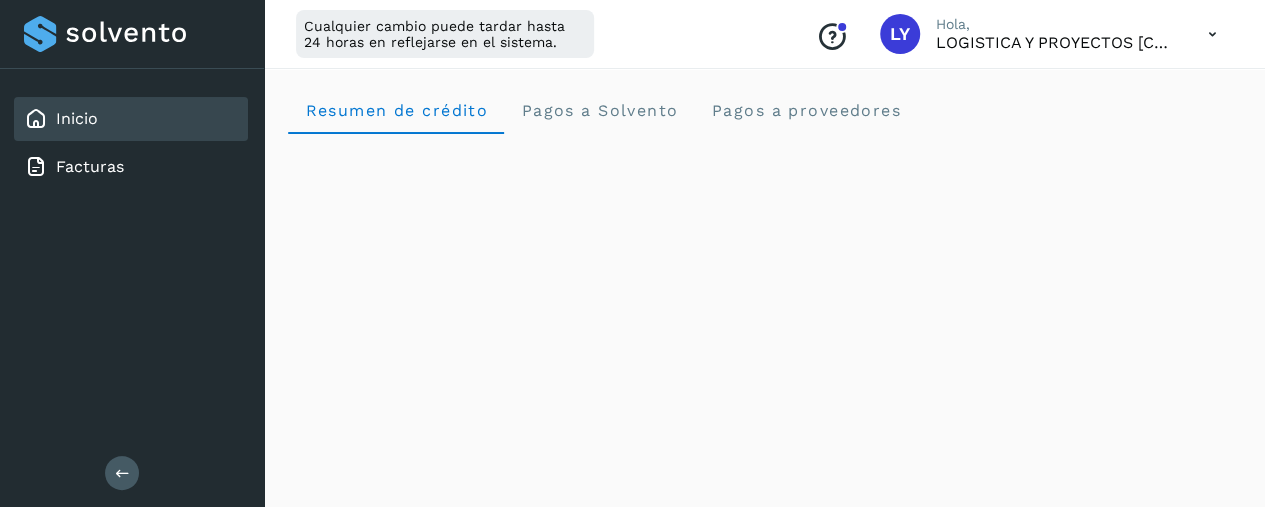 click on "Inicio" at bounding box center (77, 118) 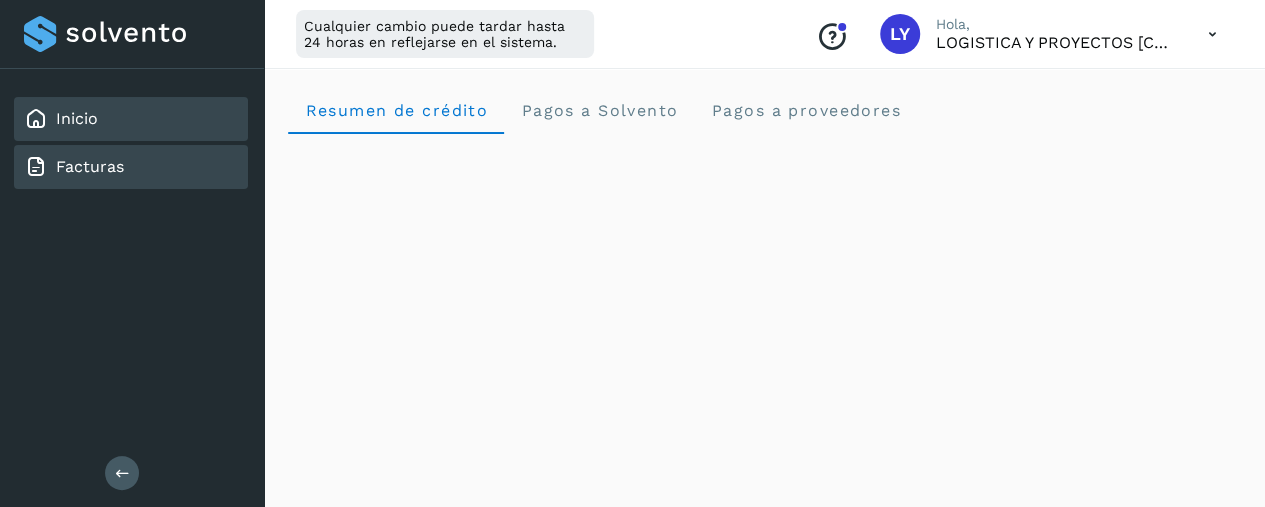 click on "Facturas" 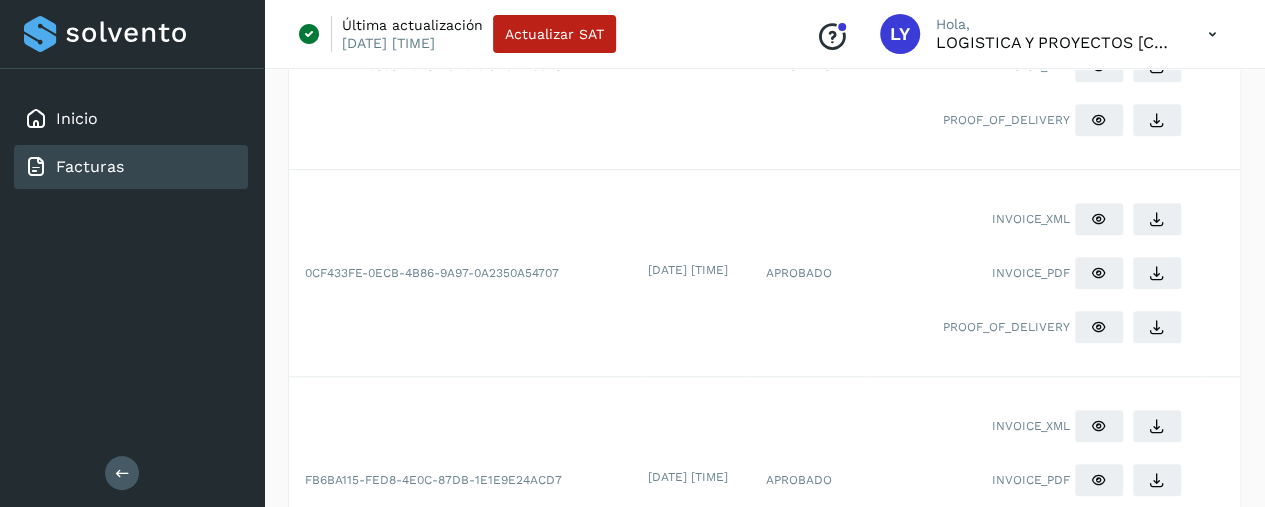 scroll, scrollTop: 400, scrollLeft: 0, axis: vertical 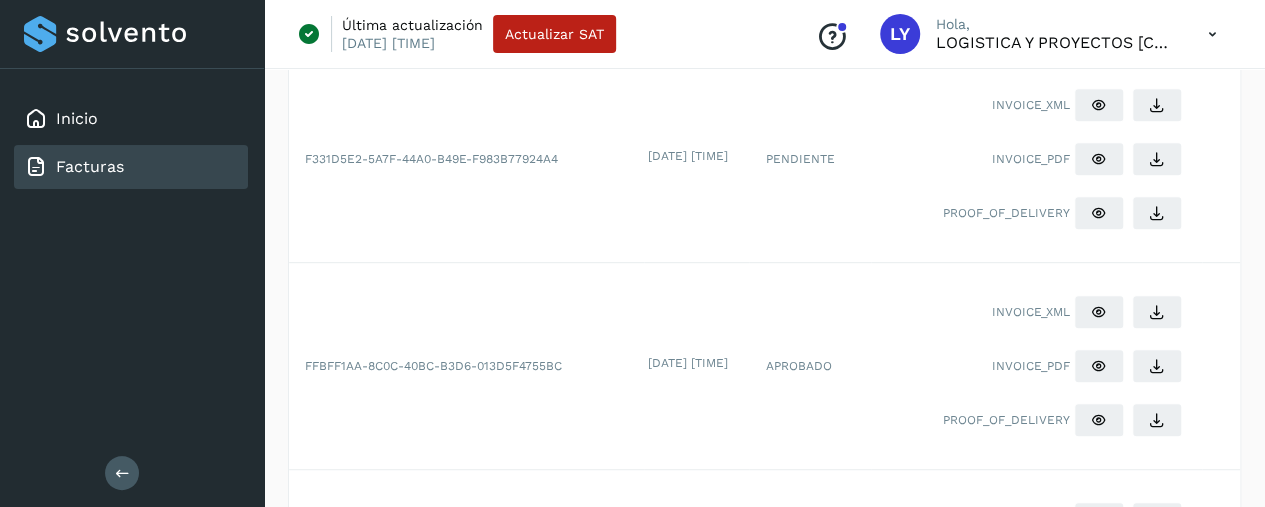 click on "LY" at bounding box center (900, 34) 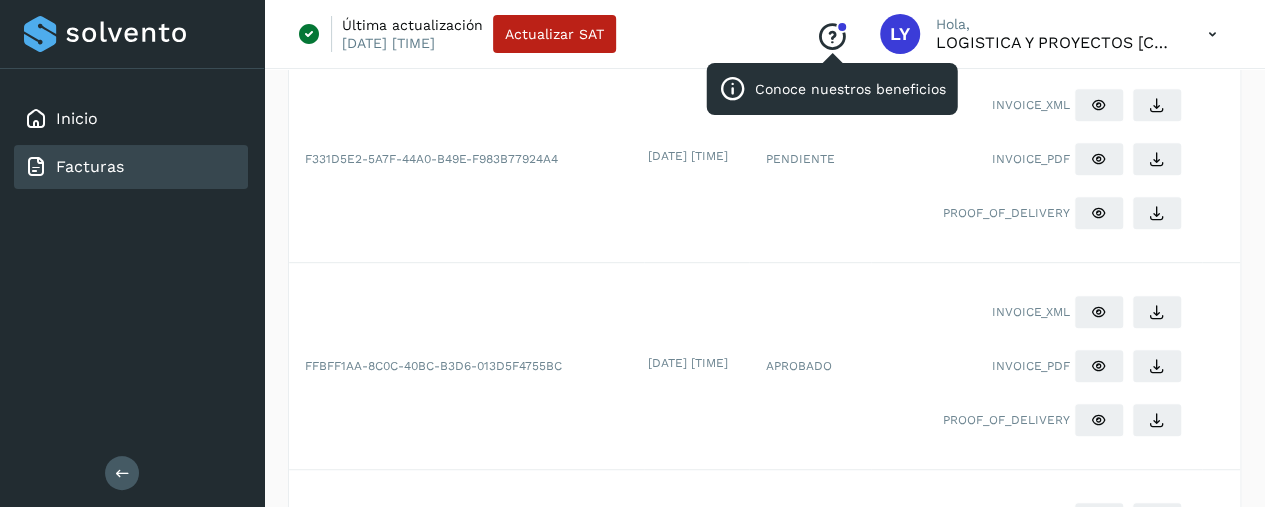 click on "Conoce nuestros beneficios" at bounding box center [832, 37] 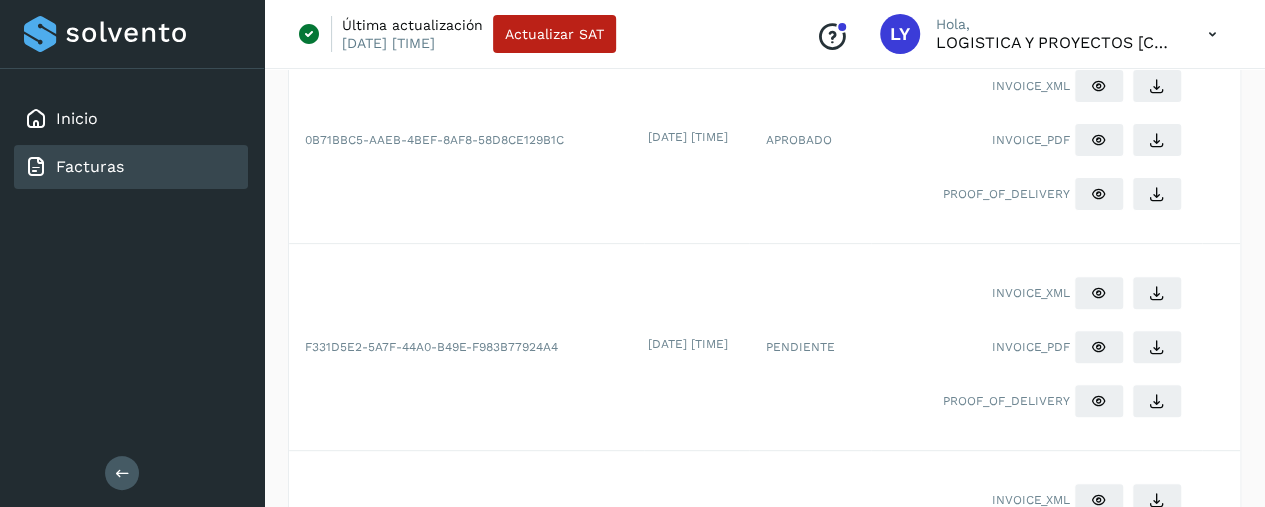 scroll, scrollTop: 0, scrollLeft: 0, axis: both 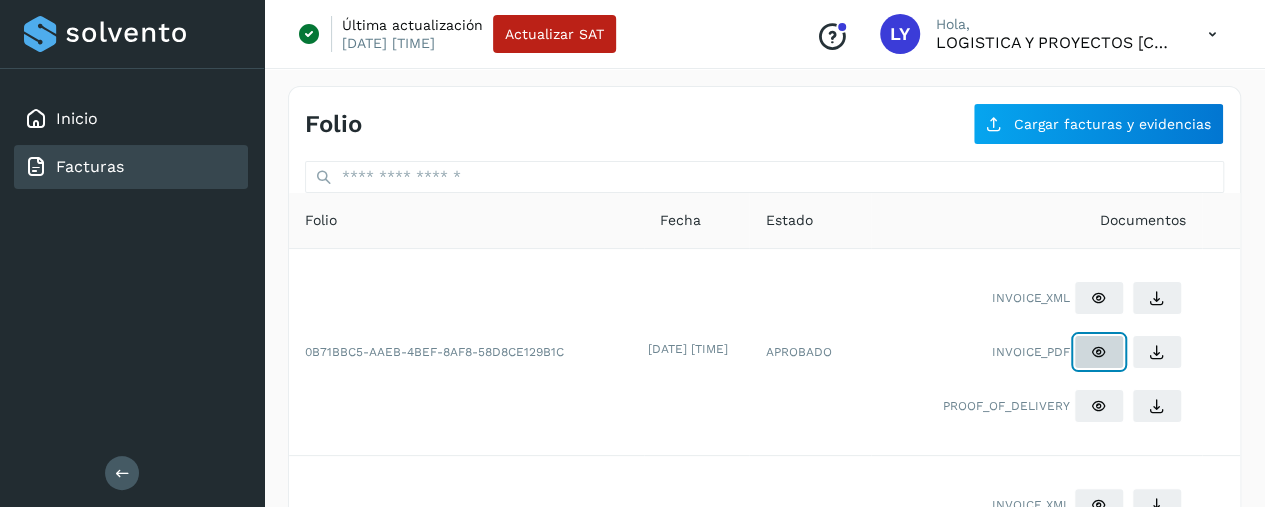 click at bounding box center (1099, 352) 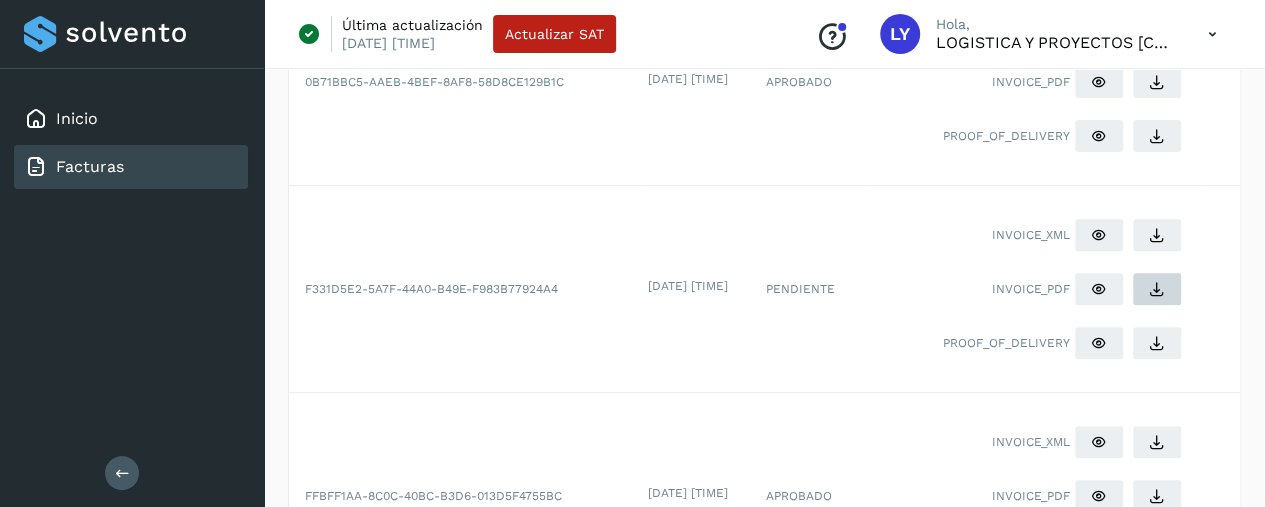 scroll, scrollTop: 300, scrollLeft: 0, axis: vertical 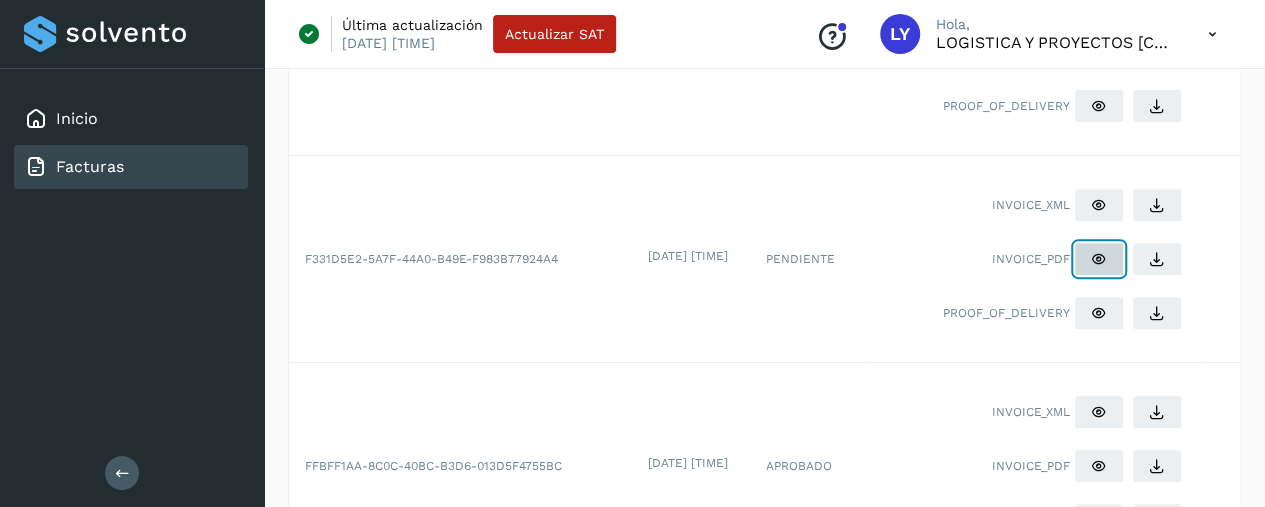 click at bounding box center (1099, 52) 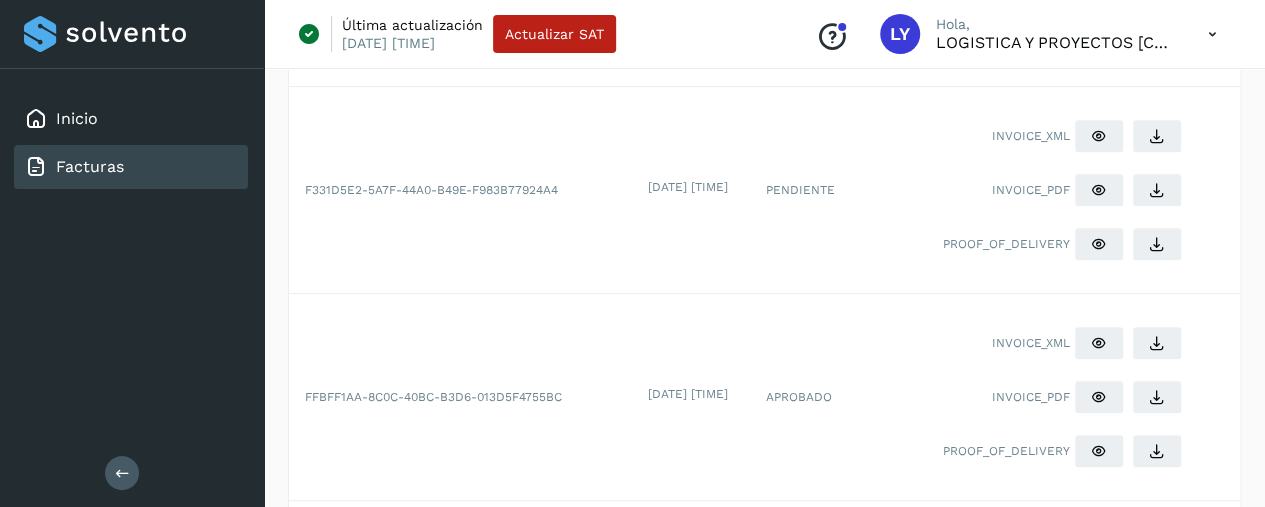 scroll, scrollTop: 400, scrollLeft: 0, axis: vertical 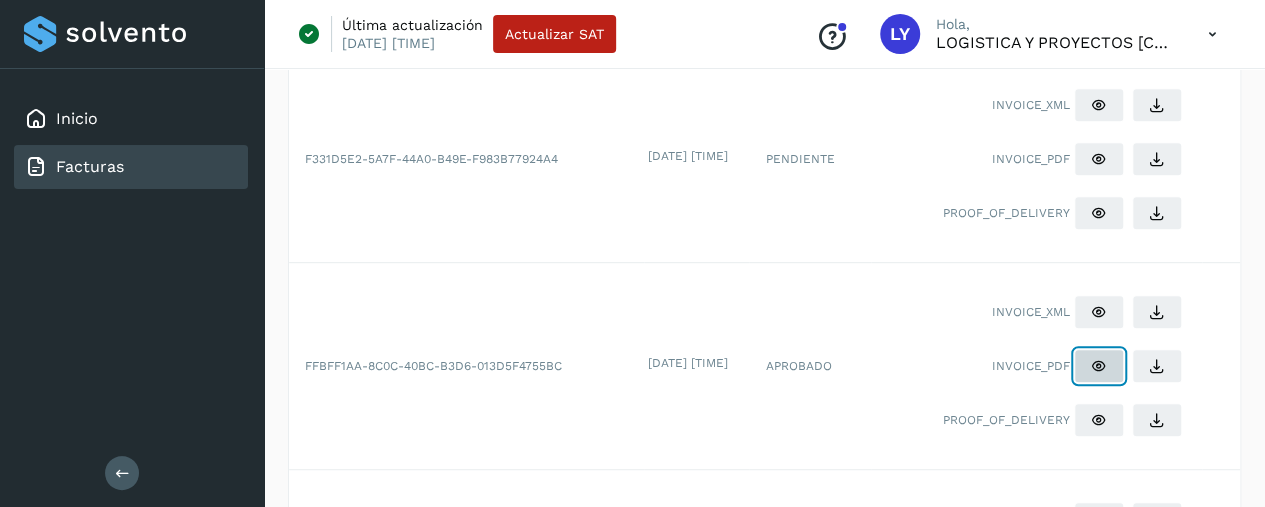 click at bounding box center [1099, -48] 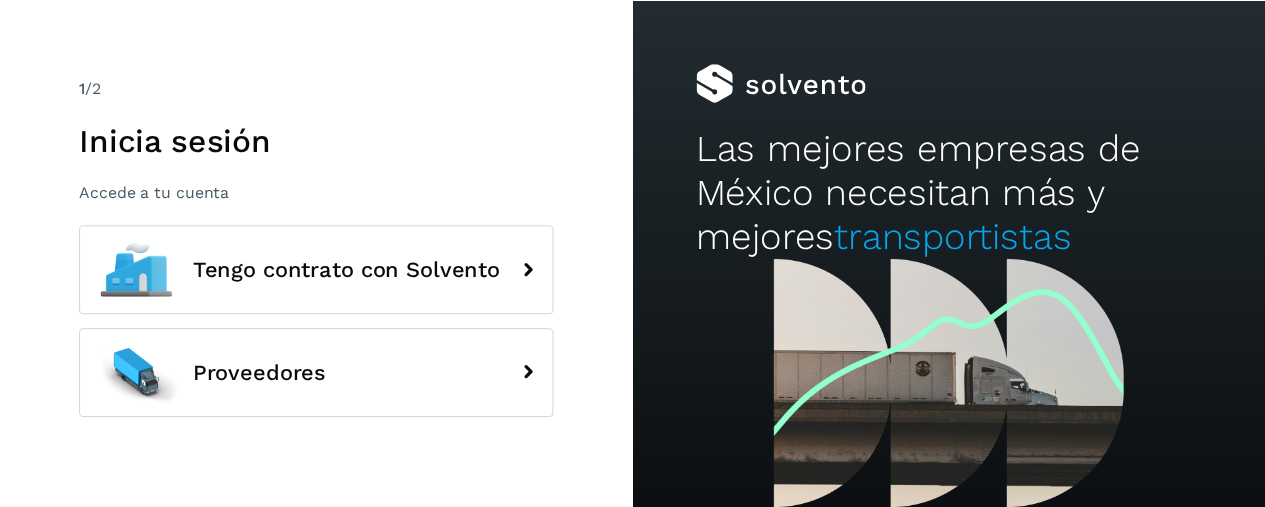 scroll, scrollTop: 0, scrollLeft: 0, axis: both 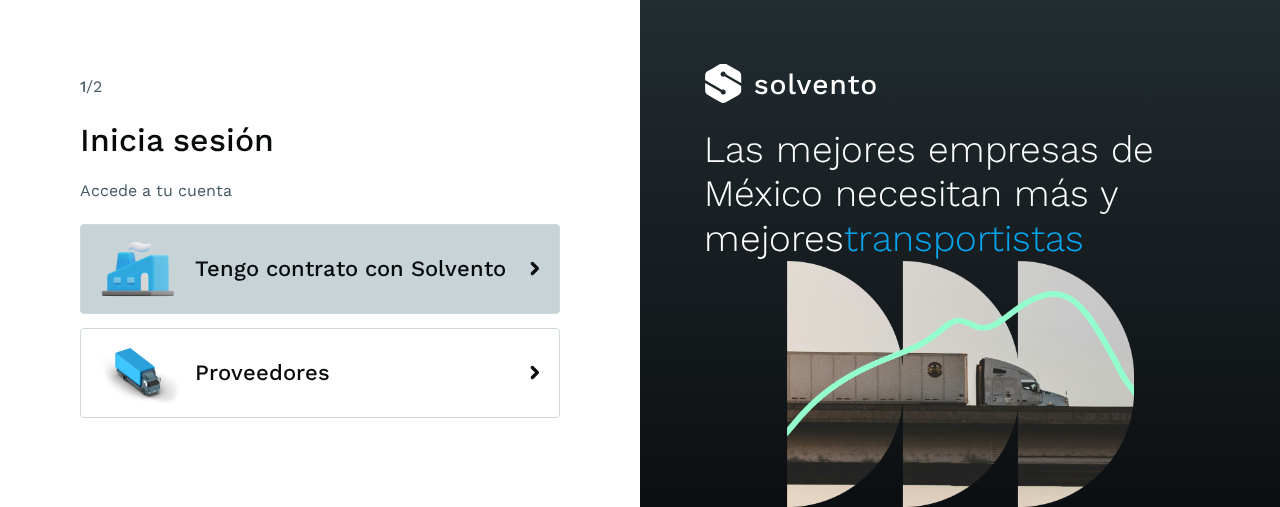 click on "Tengo contrato con Solvento" 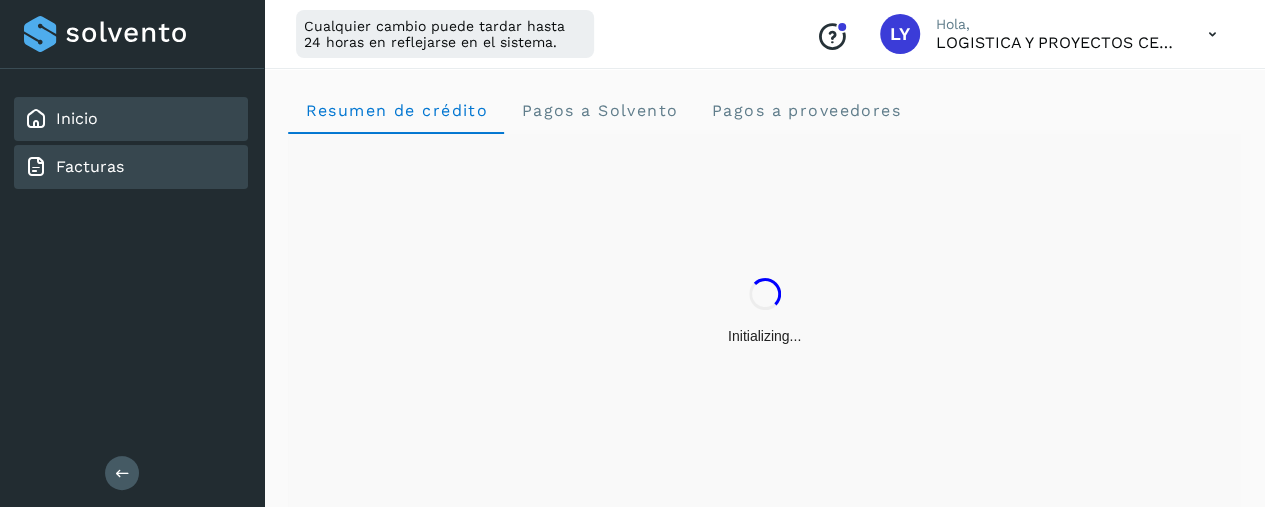 click on "Facturas" at bounding box center (90, 166) 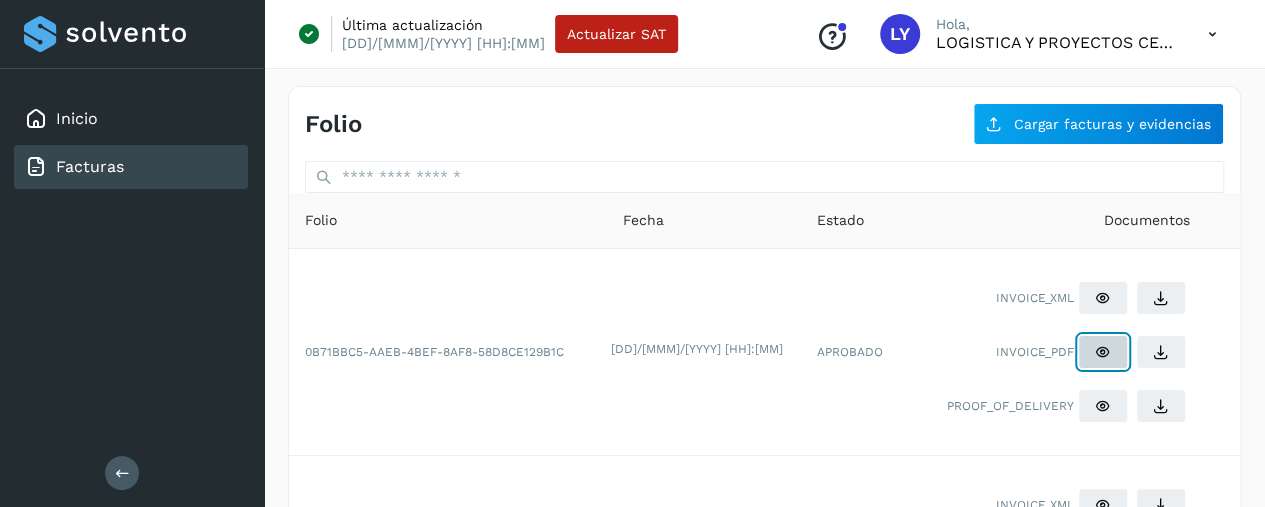 click at bounding box center [1103, 352] 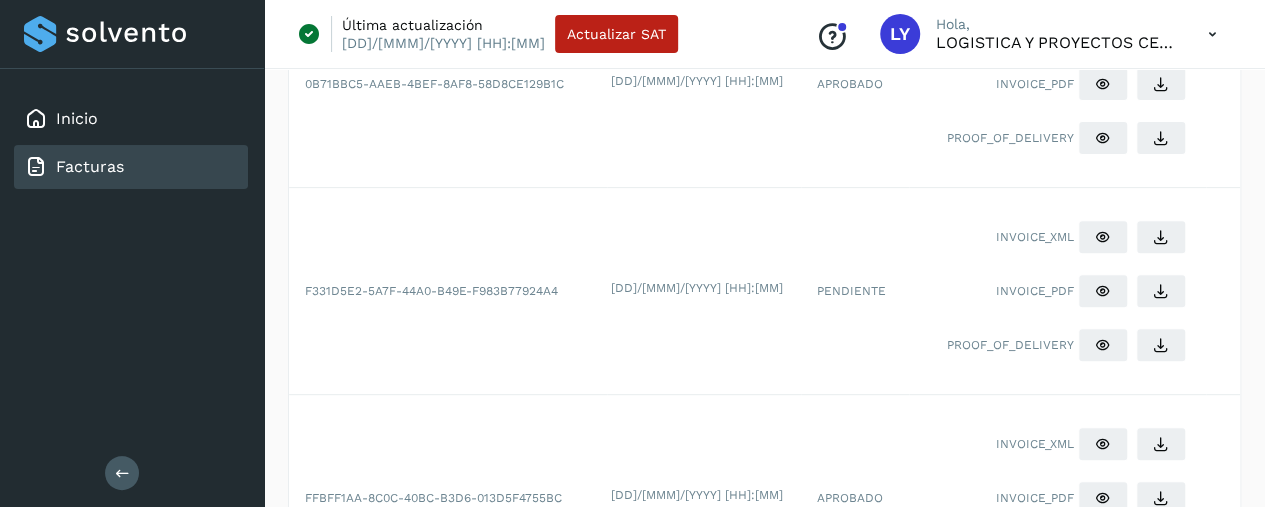 scroll, scrollTop: 300, scrollLeft: 0, axis: vertical 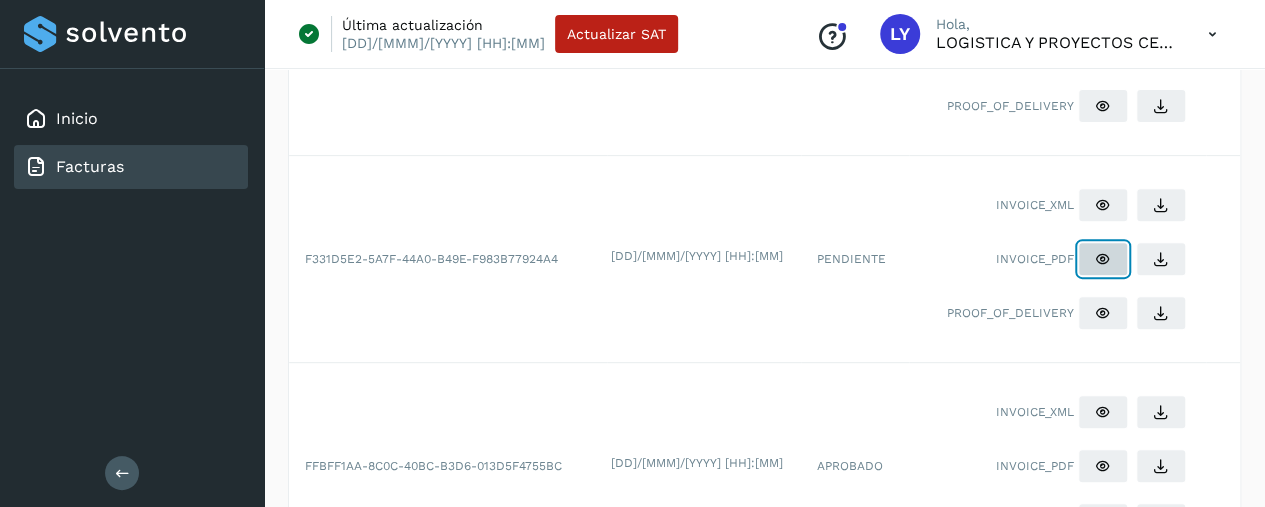 click at bounding box center [1103, 52] 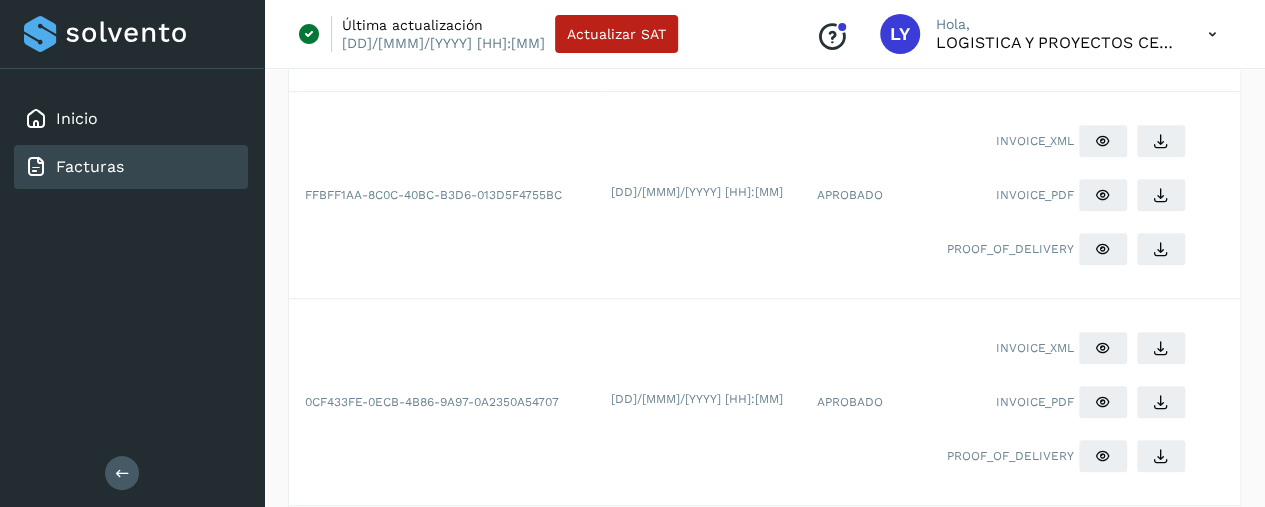 scroll, scrollTop: 600, scrollLeft: 0, axis: vertical 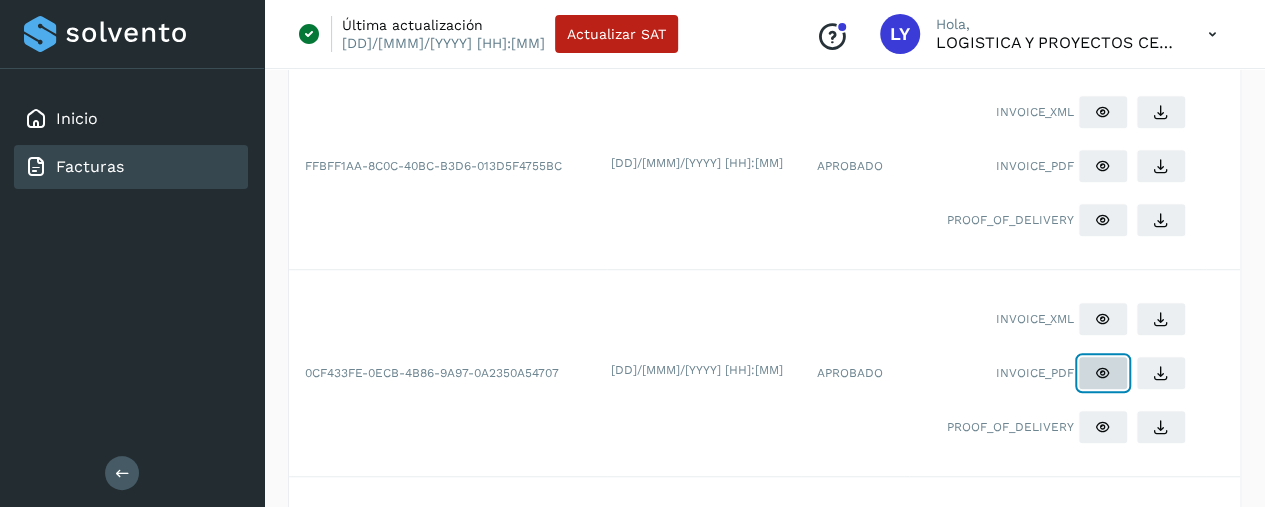 click at bounding box center [1103, -248] 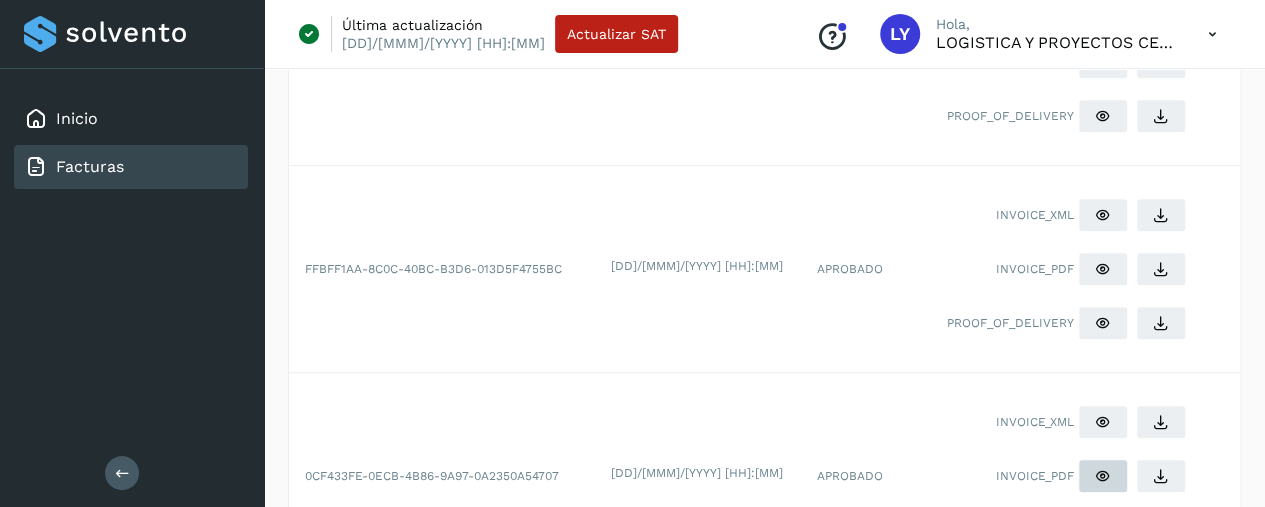 scroll, scrollTop: 400, scrollLeft: 0, axis: vertical 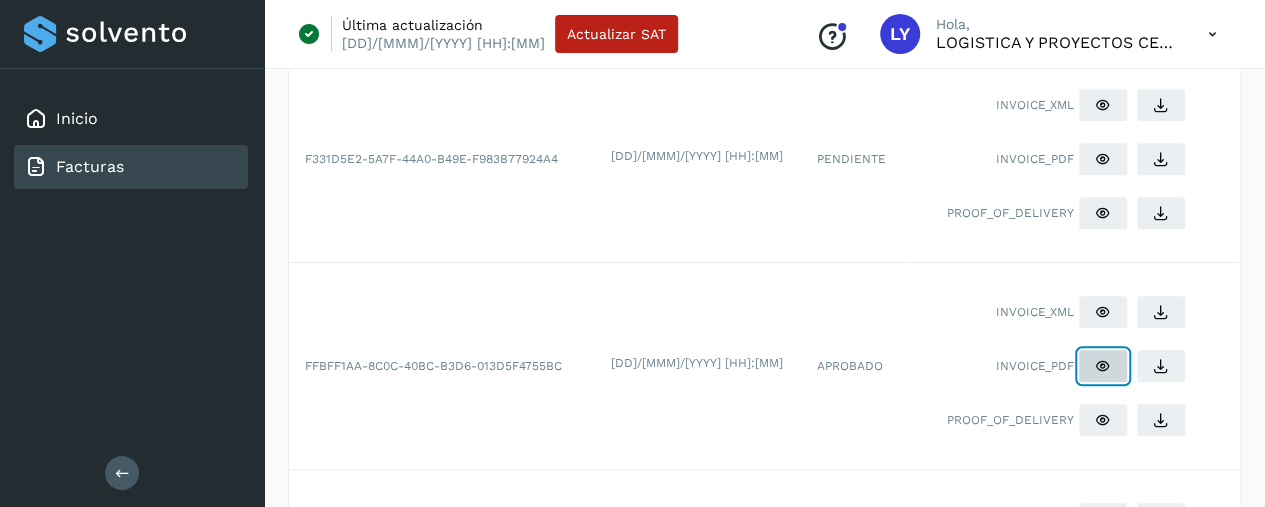 click at bounding box center [1103, -48] 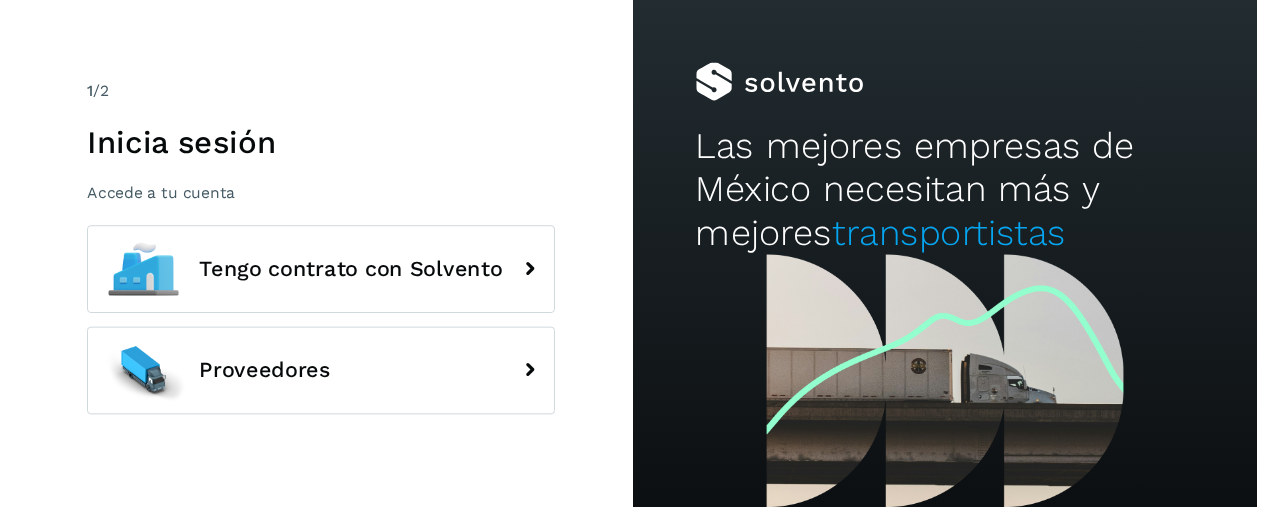 scroll, scrollTop: 0, scrollLeft: 0, axis: both 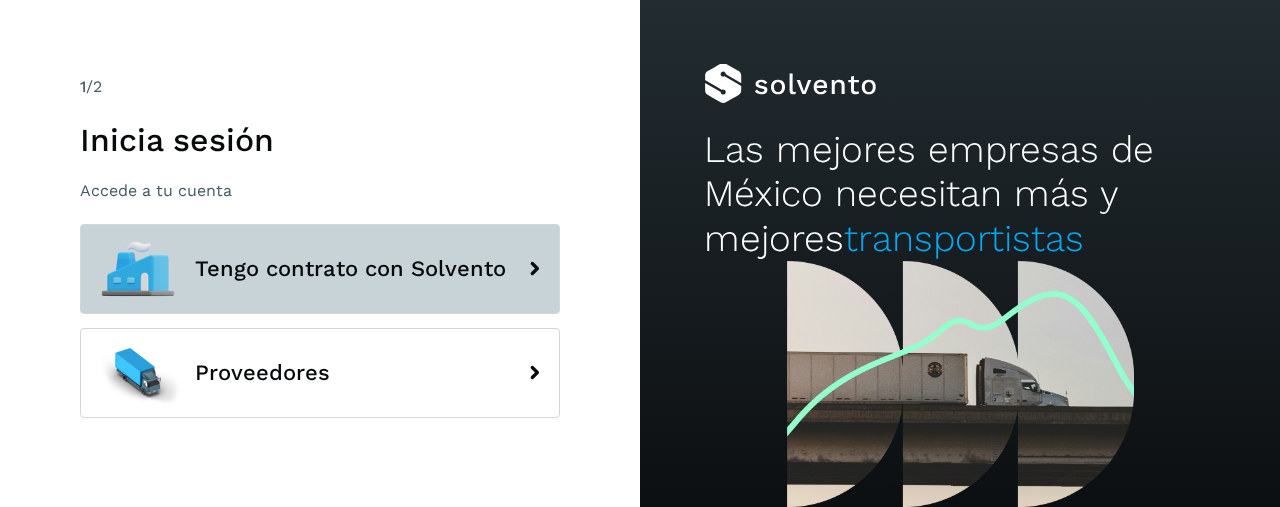 click on "Tengo contrato con Solvento" 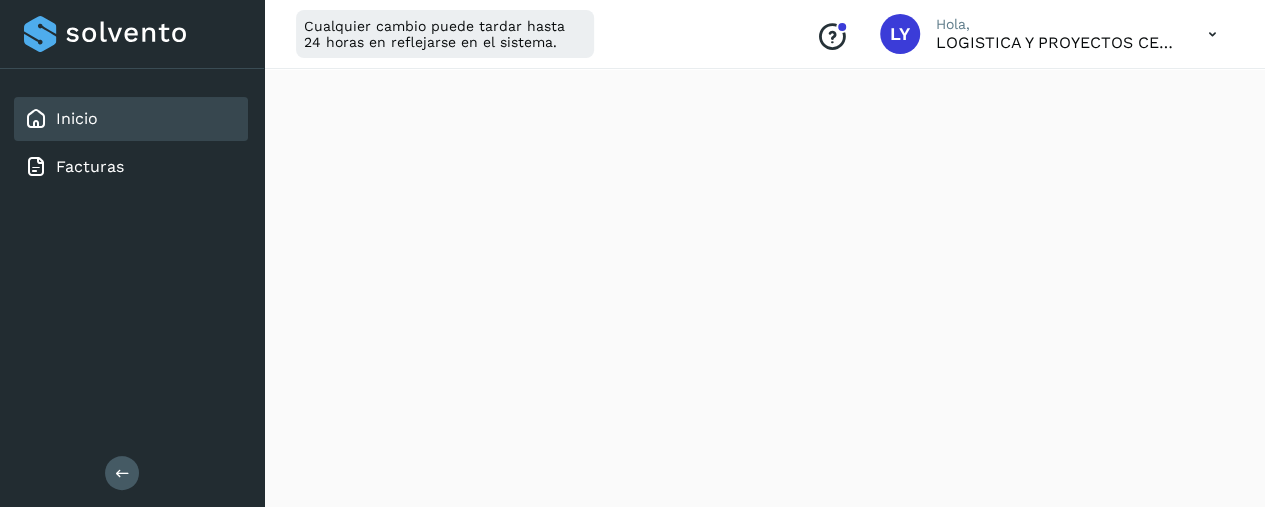 scroll, scrollTop: 500, scrollLeft: 0, axis: vertical 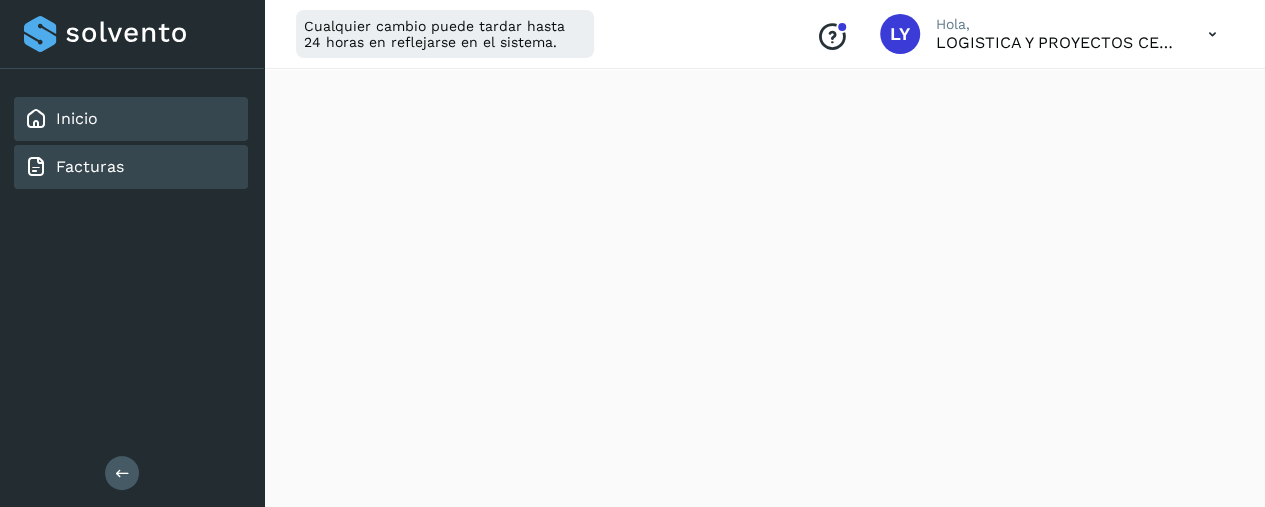 click on "Facturas" at bounding box center (74, 167) 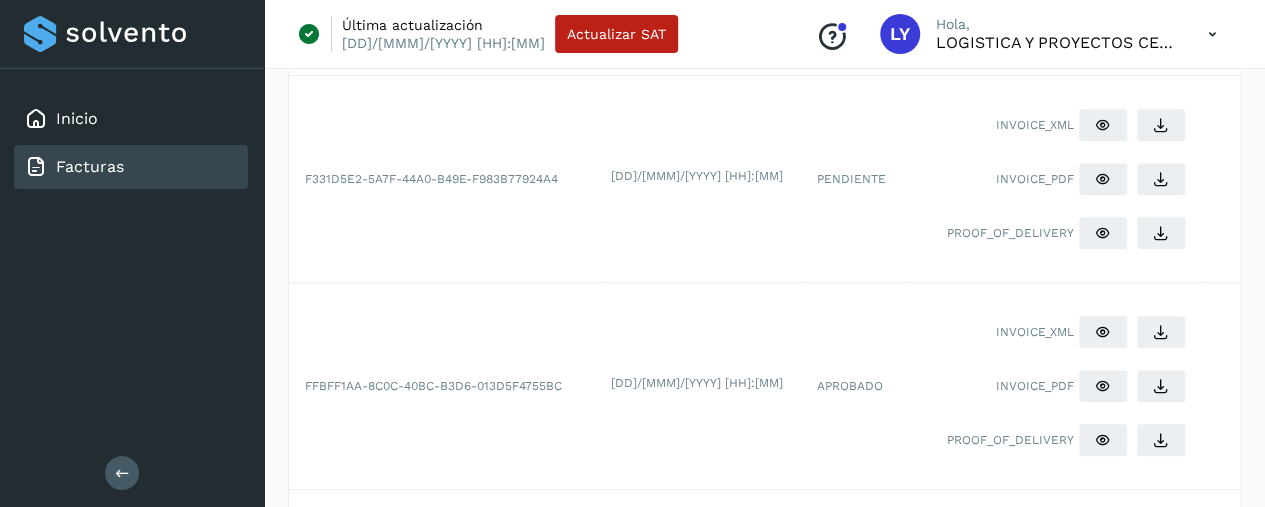 scroll, scrollTop: 400, scrollLeft: 0, axis: vertical 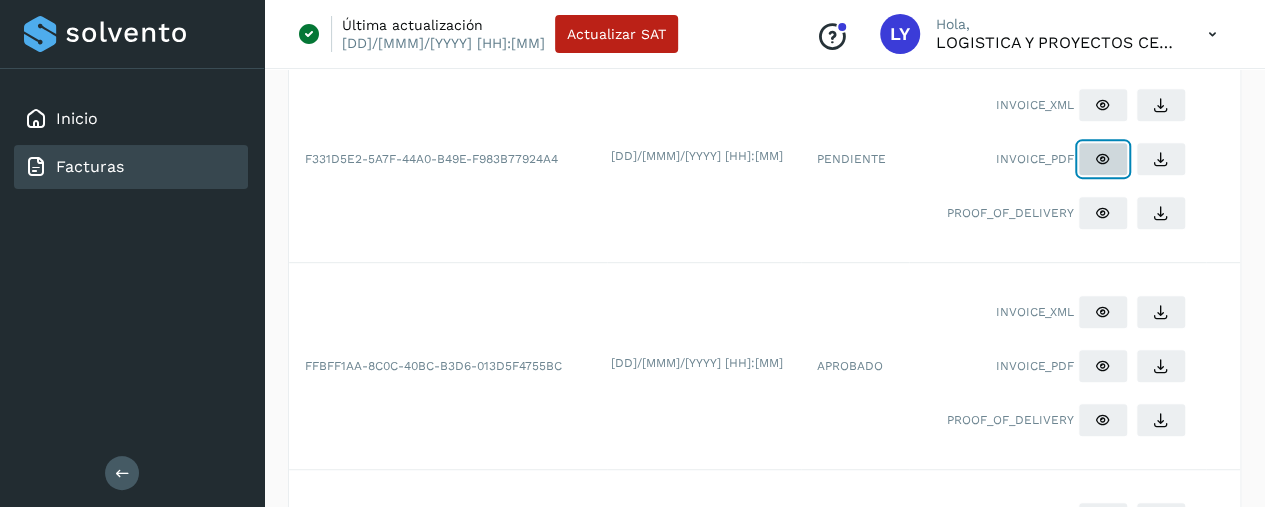 click at bounding box center [1103, -48] 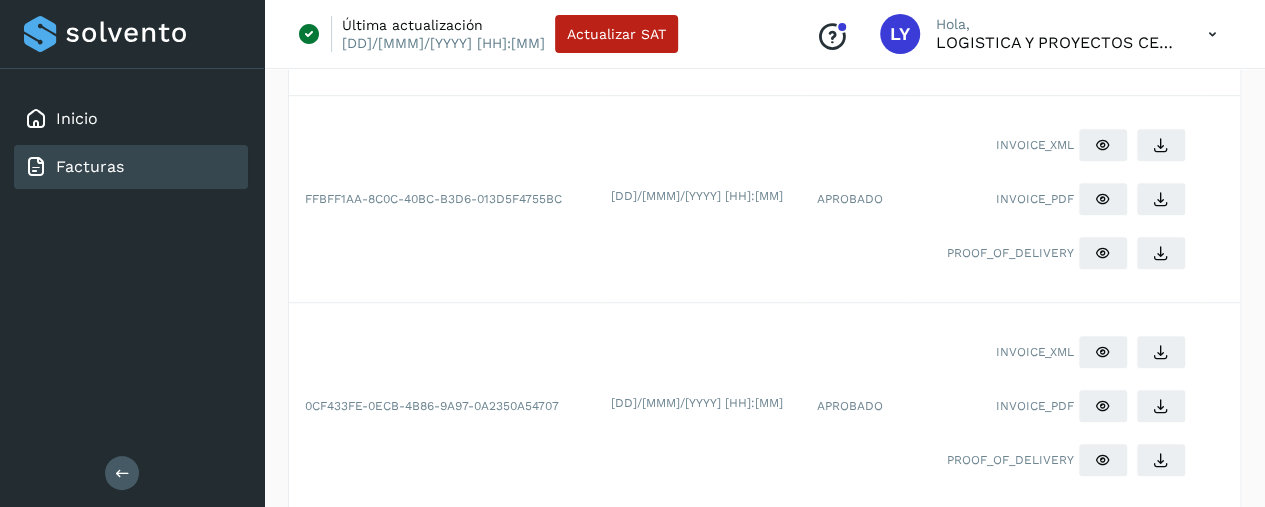 scroll, scrollTop: 700, scrollLeft: 0, axis: vertical 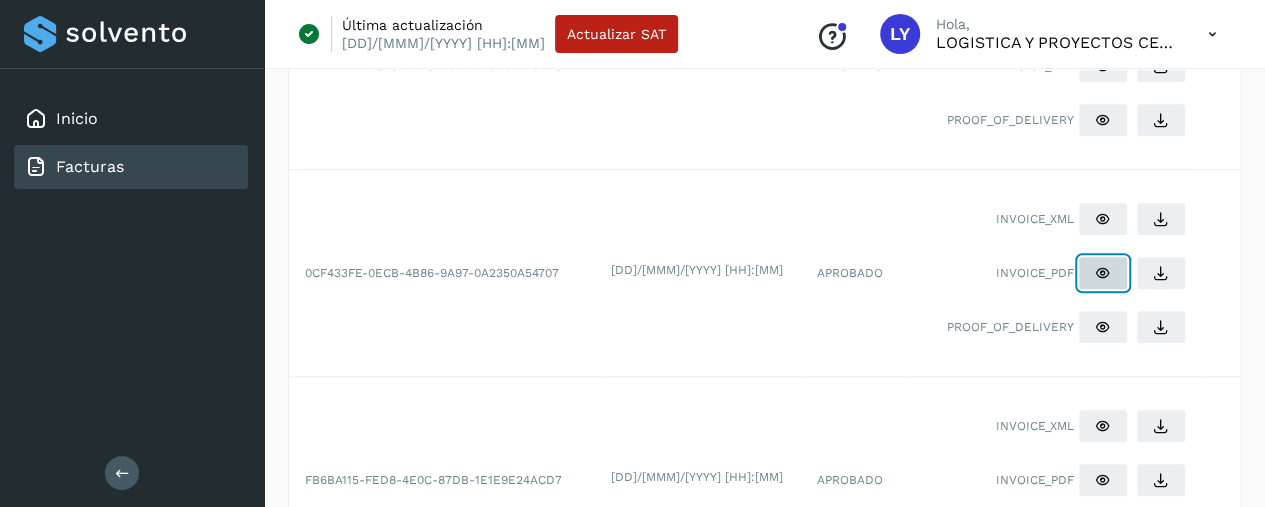 click at bounding box center (1103, -348) 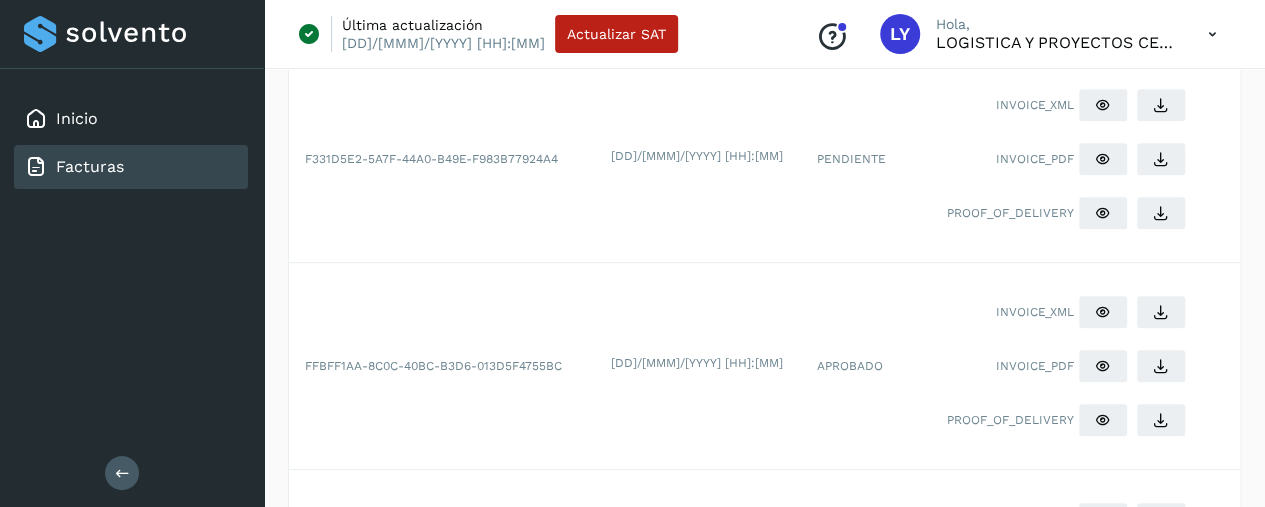 scroll, scrollTop: 400, scrollLeft: 0, axis: vertical 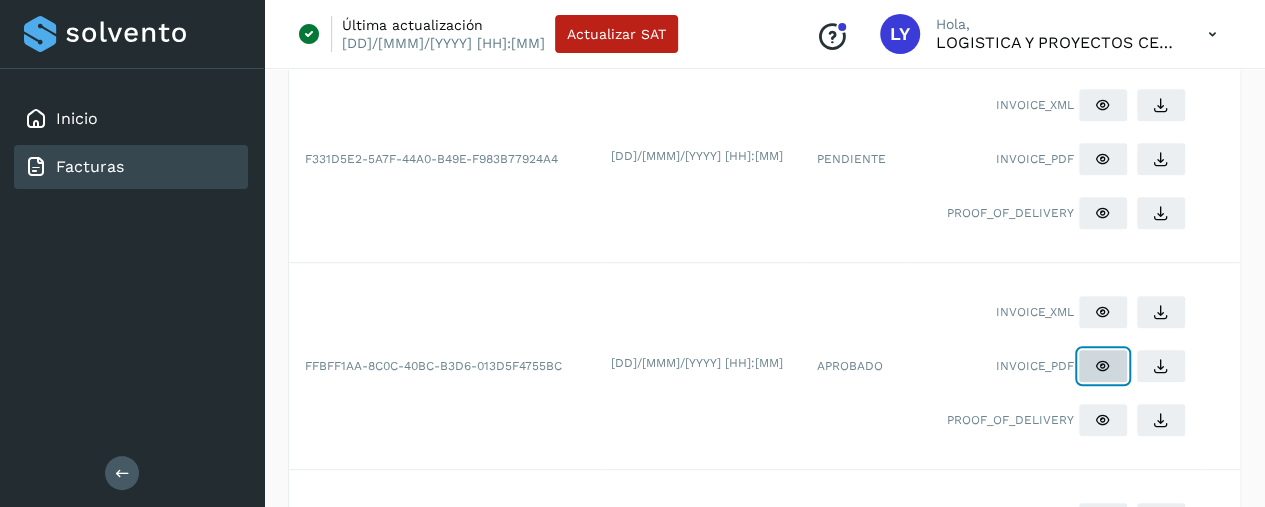 click at bounding box center (1103, -48) 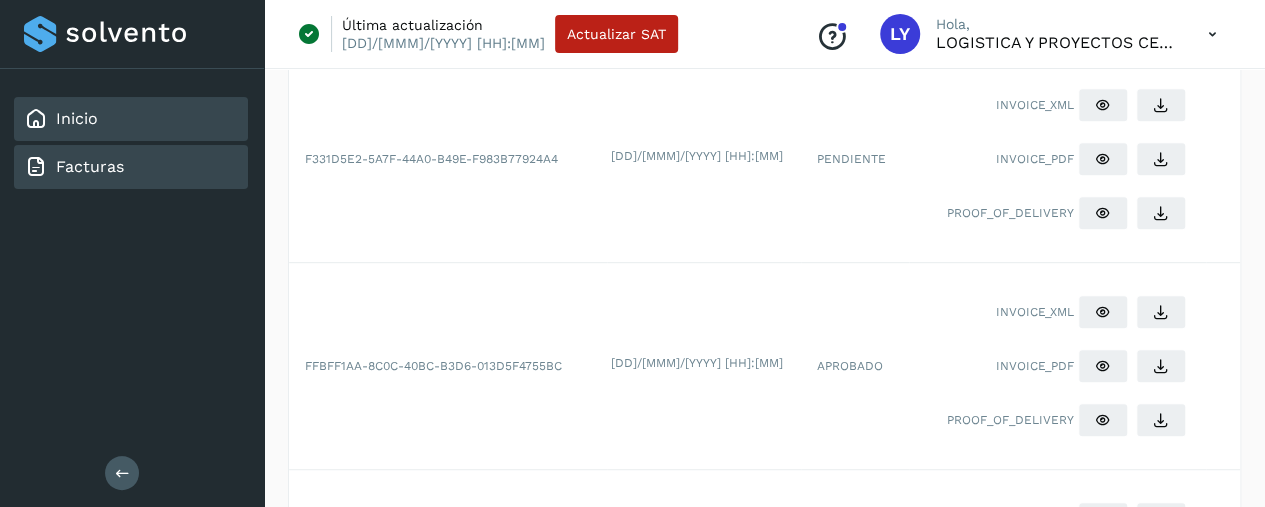 click on "Inicio" 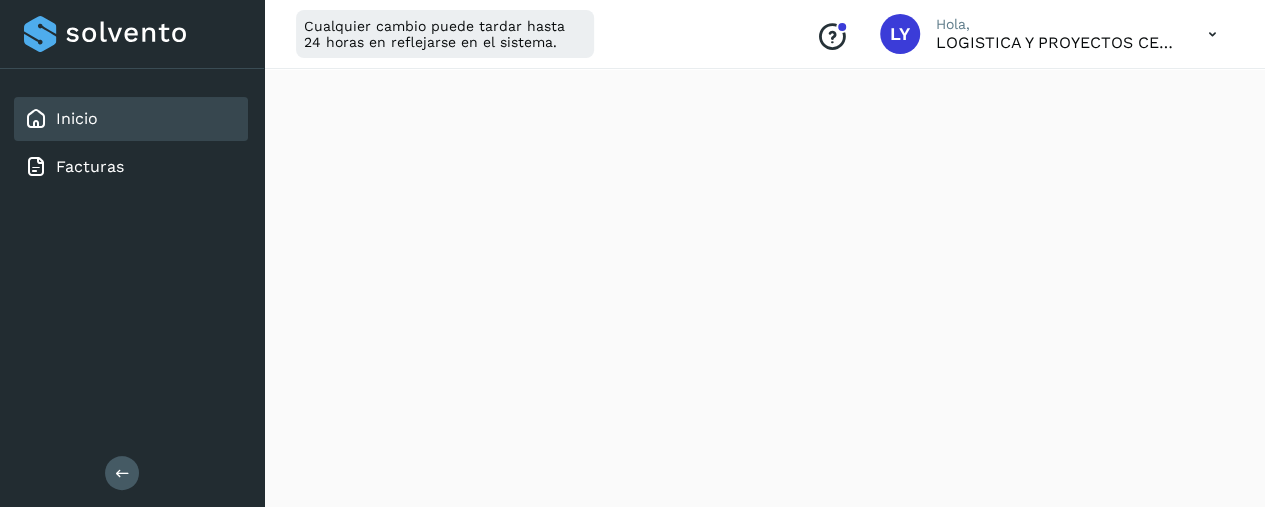 scroll, scrollTop: 500, scrollLeft: 0, axis: vertical 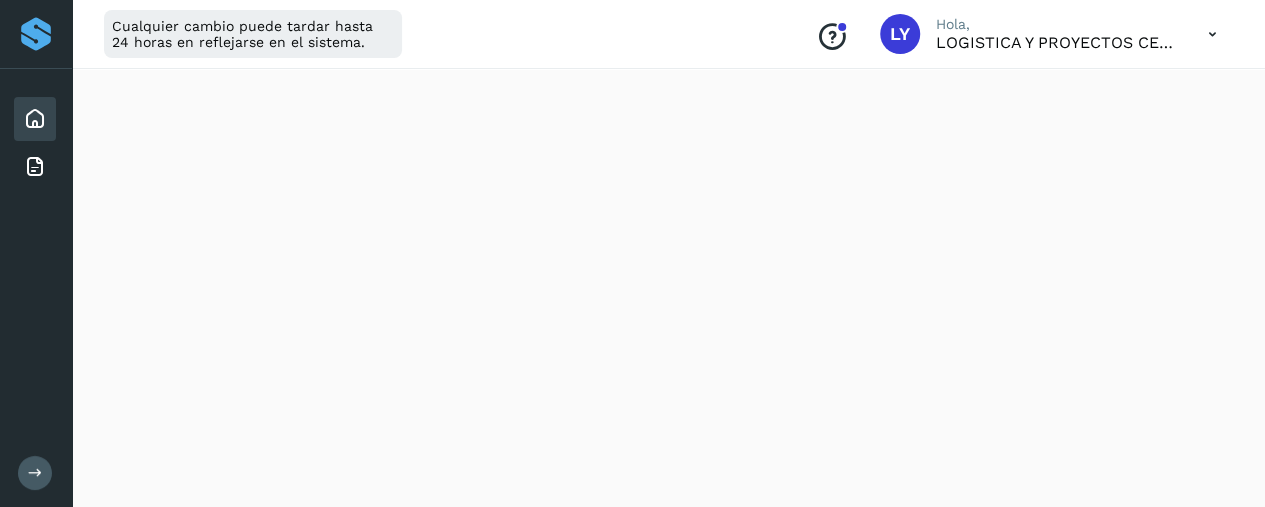 type 